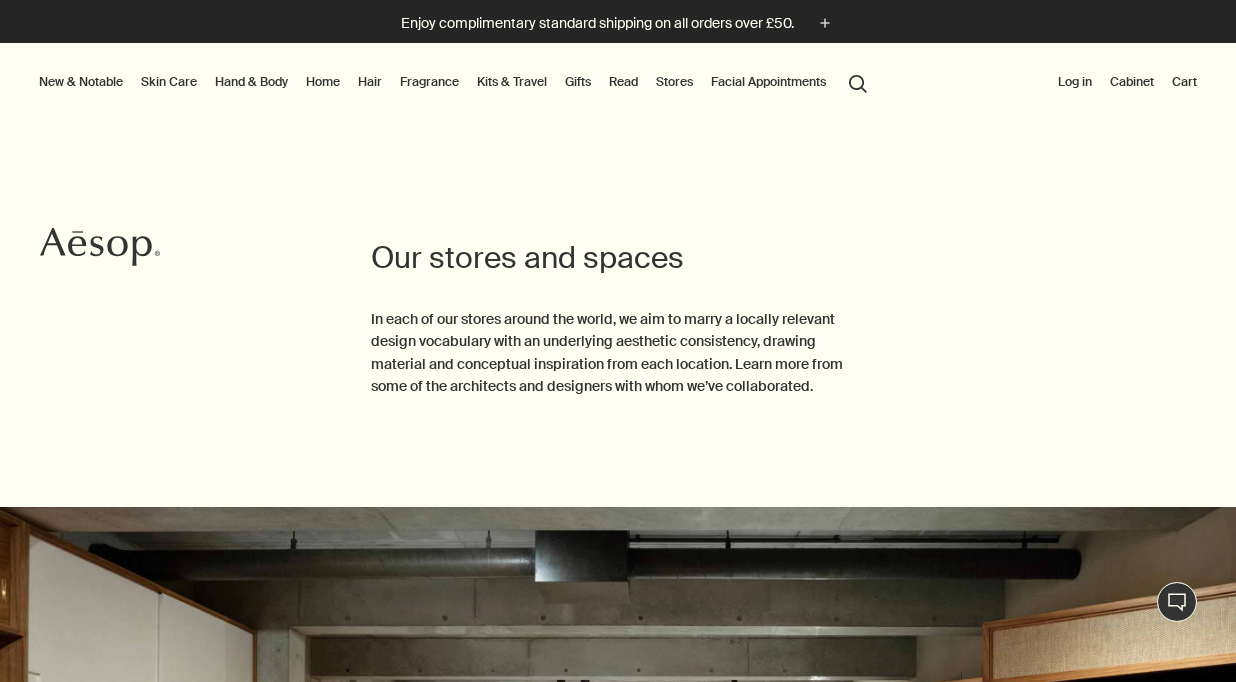 scroll, scrollTop: 643, scrollLeft: 0, axis: vertical 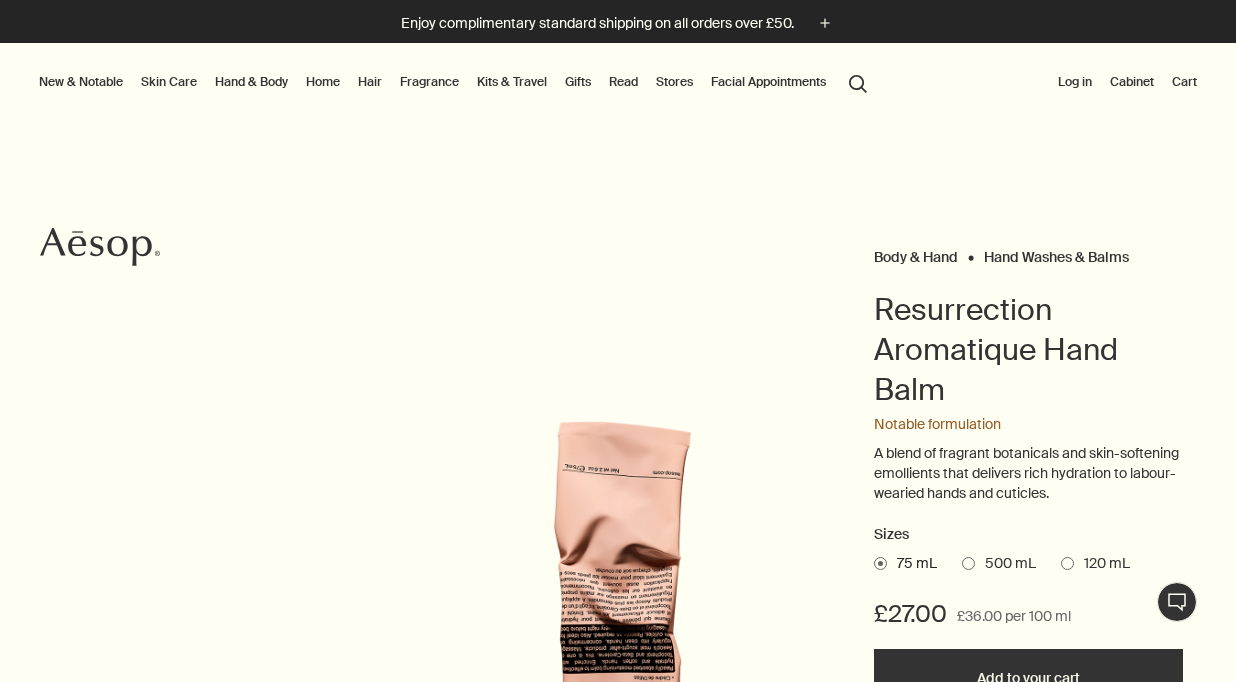 click on "Body & Hand" at bounding box center (916, 257) 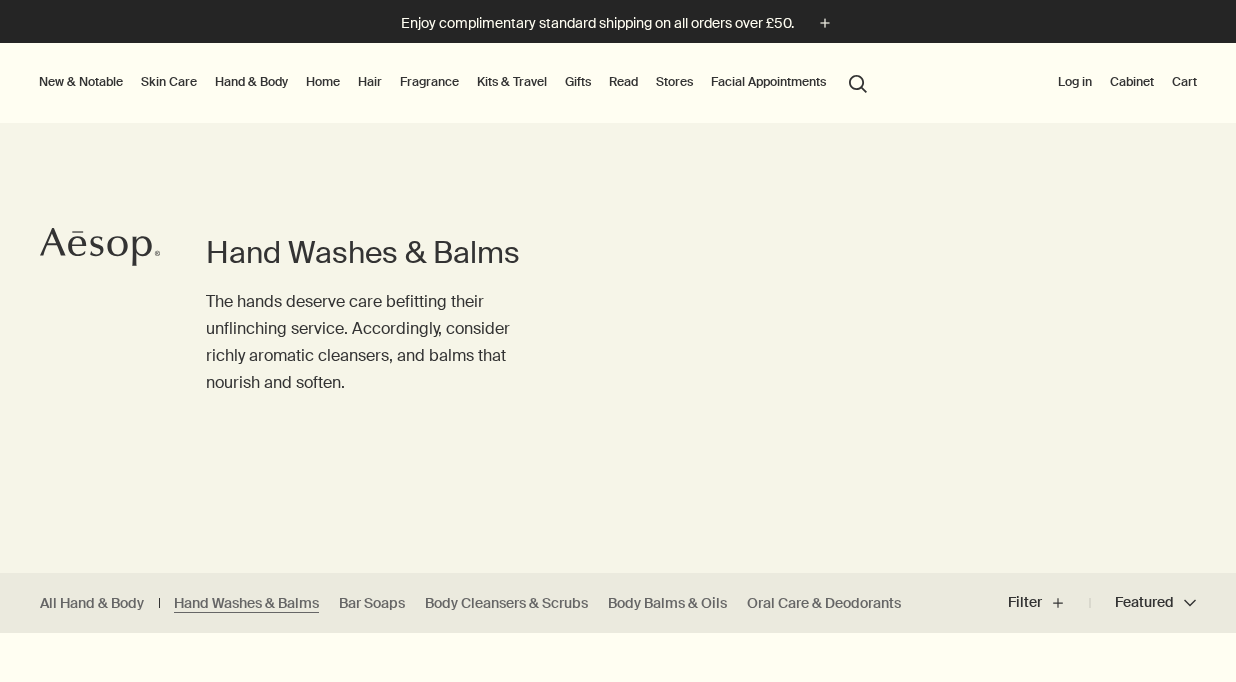 scroll, scrollTop: 0, scrollLeft: 0, axis: both 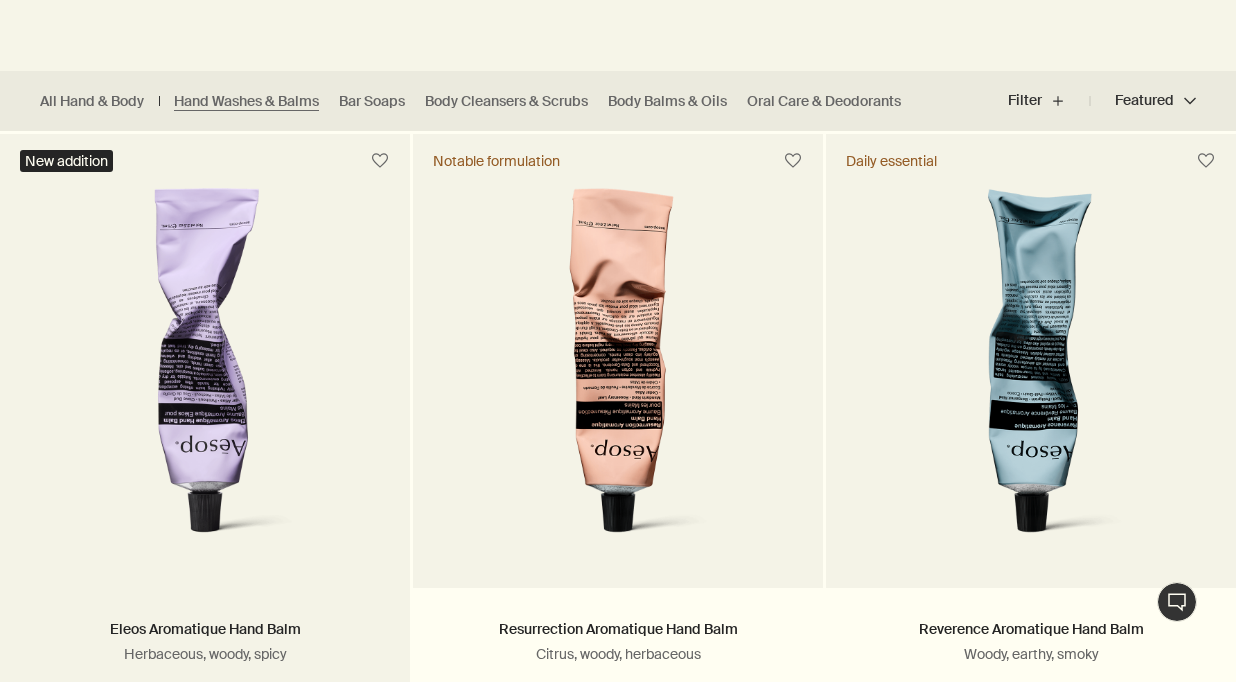 click at bounding box center [205, 373] 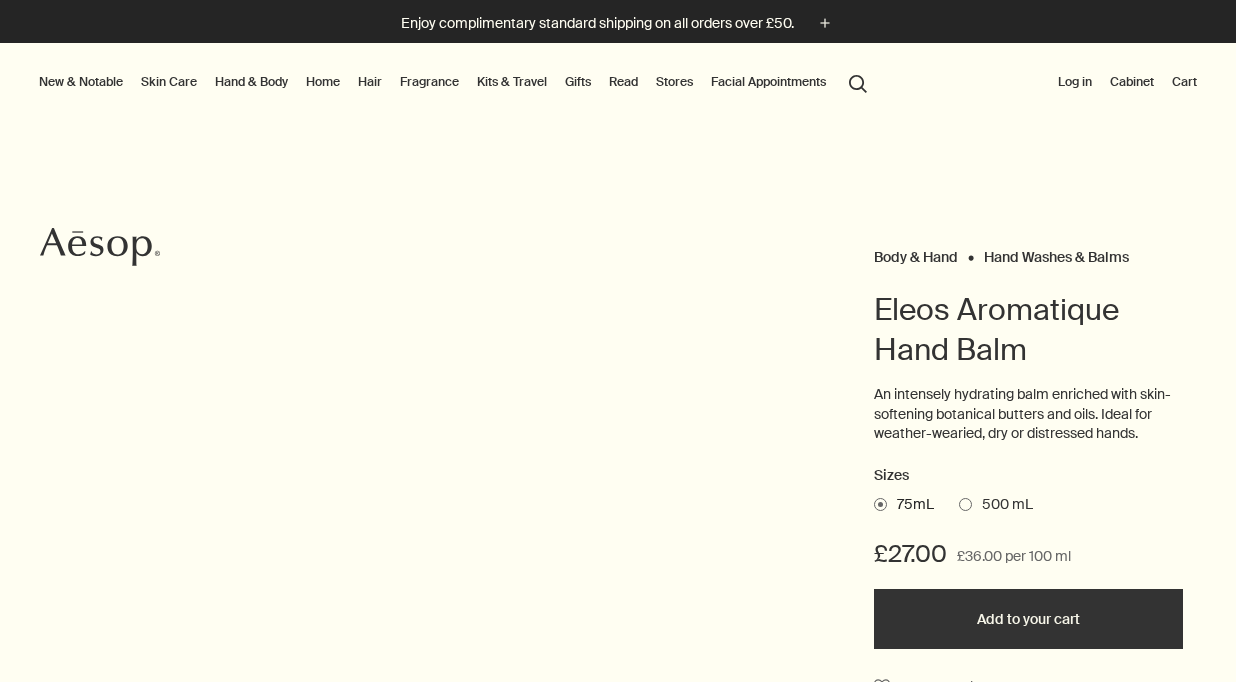 scroll, scrollTop: 0, scrollLeft: 0, axis: both 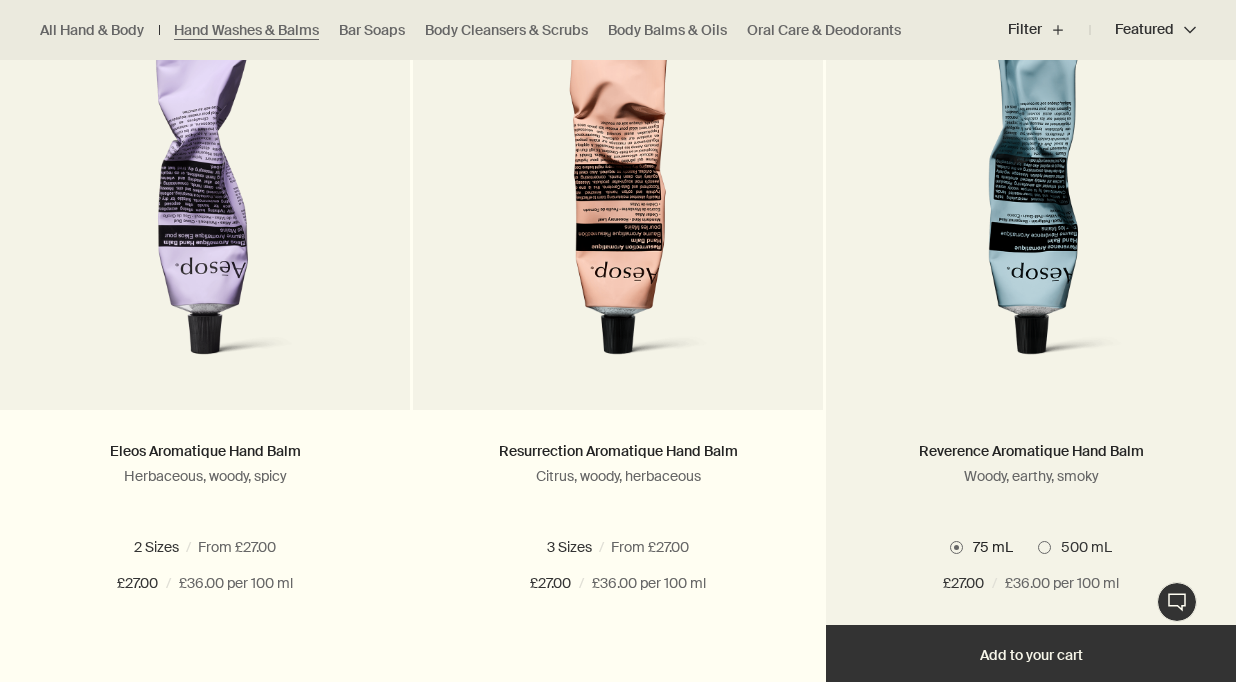 click at bounding box center (1031, 195) 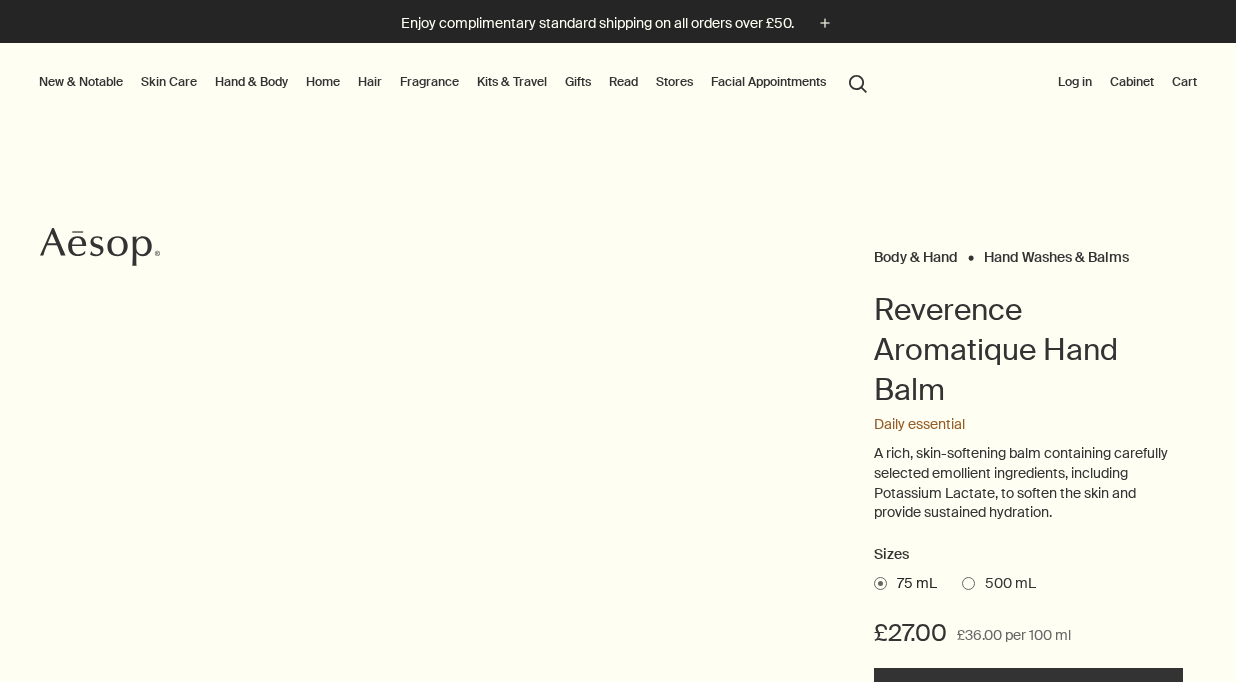 scroll, scrollTop: 0, scrollLeft: 0, axis: both 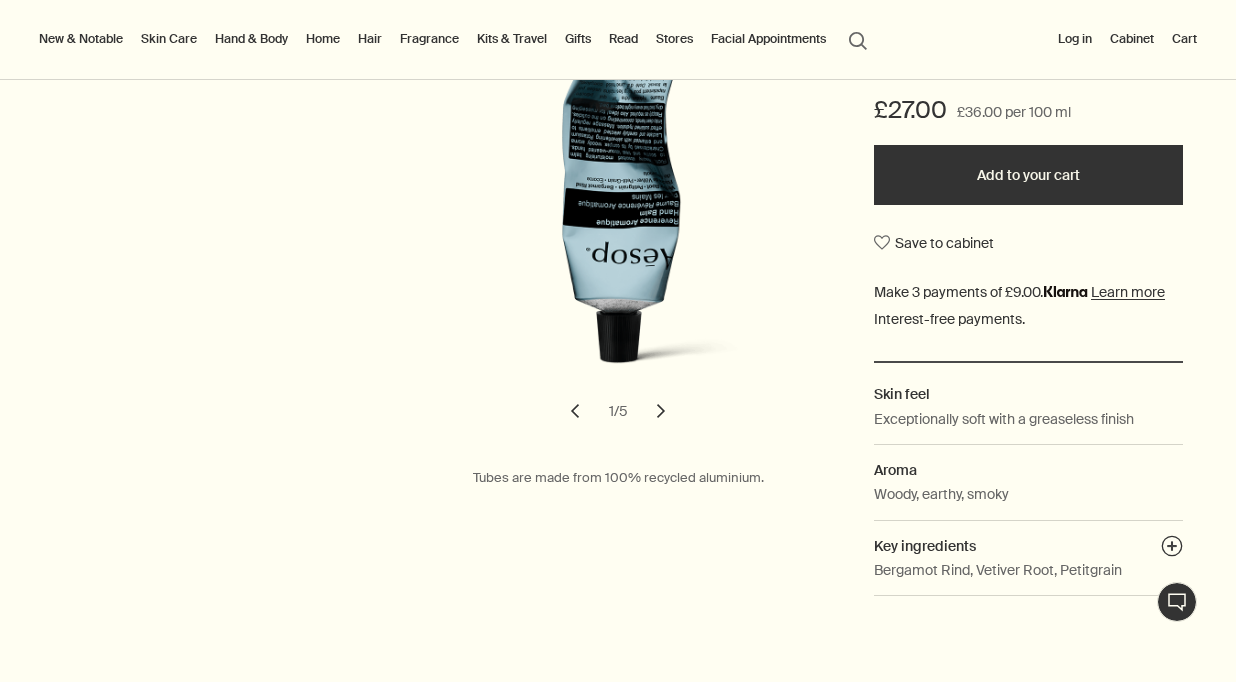 click on "chevron" at bounding box center [661, 411] 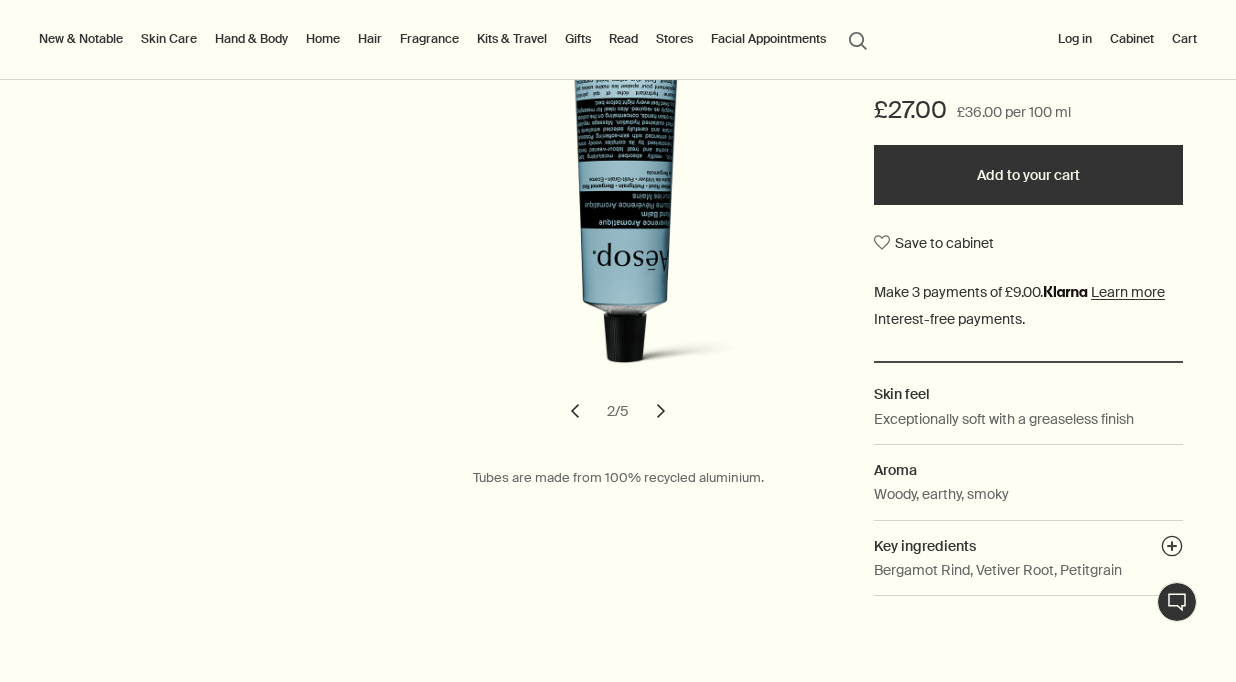 click on "chevron" at bounding box center [661, 411] 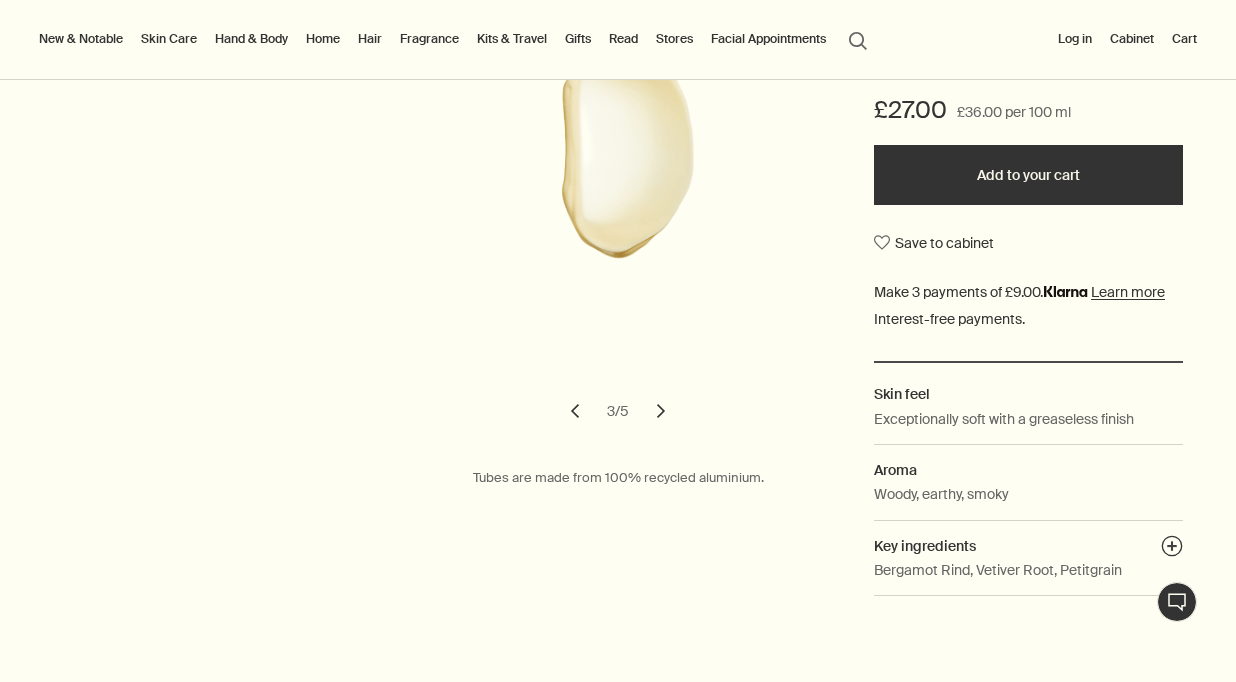 click on "chevron" at bounding box center (661, 411) 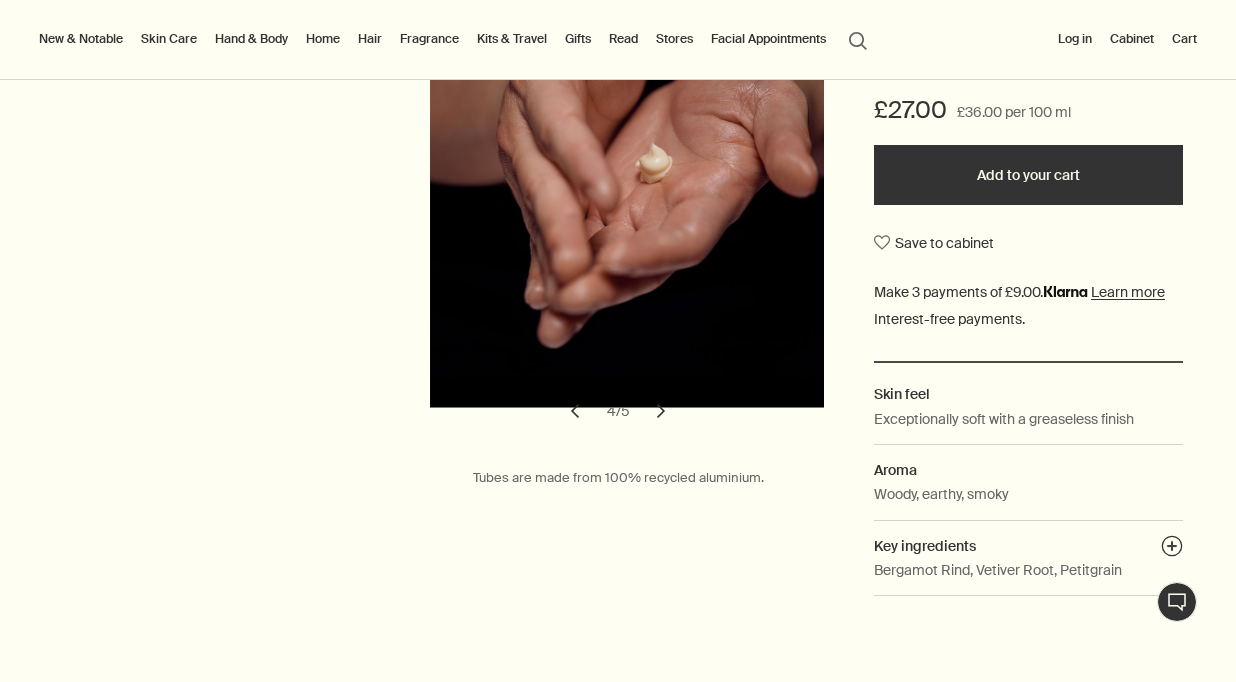 click on "chevron" at bounding box center [661, 411] 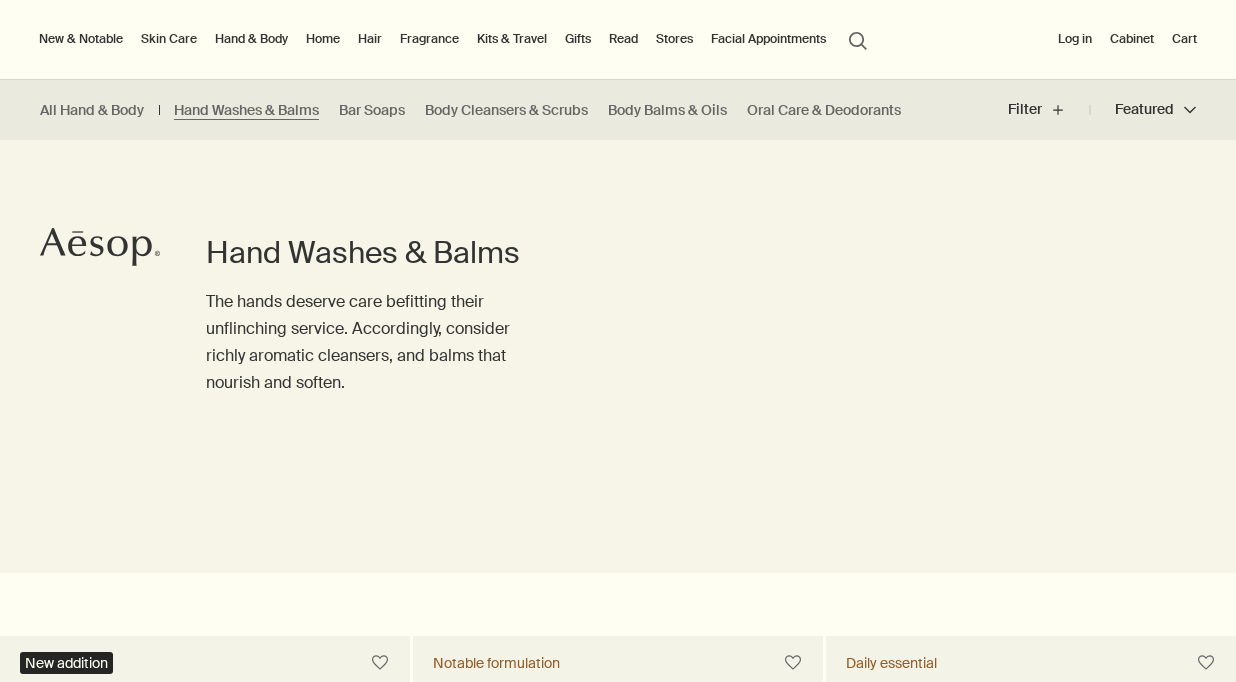 scroll, scrollTop: 648, scrollLeft: 0, axis: vertical 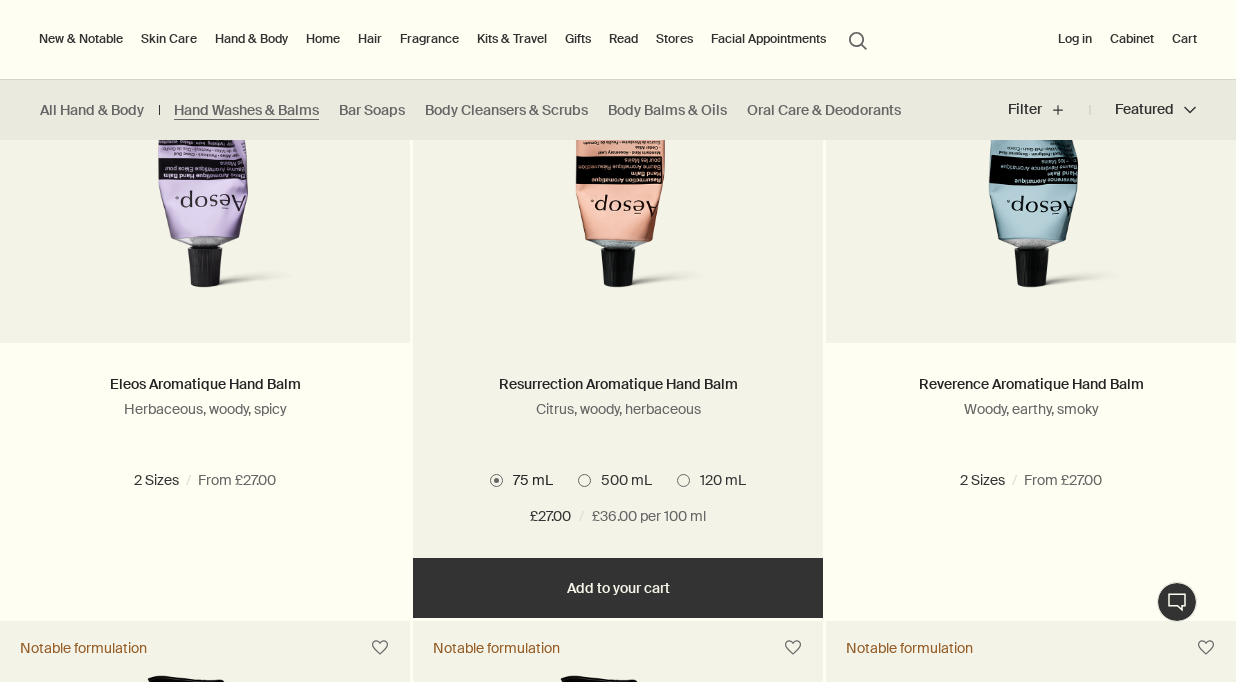 click on "Resurrection Aromatique Hand Balm Citrus, woody, herbaceous" at bounding box center (205, 414) 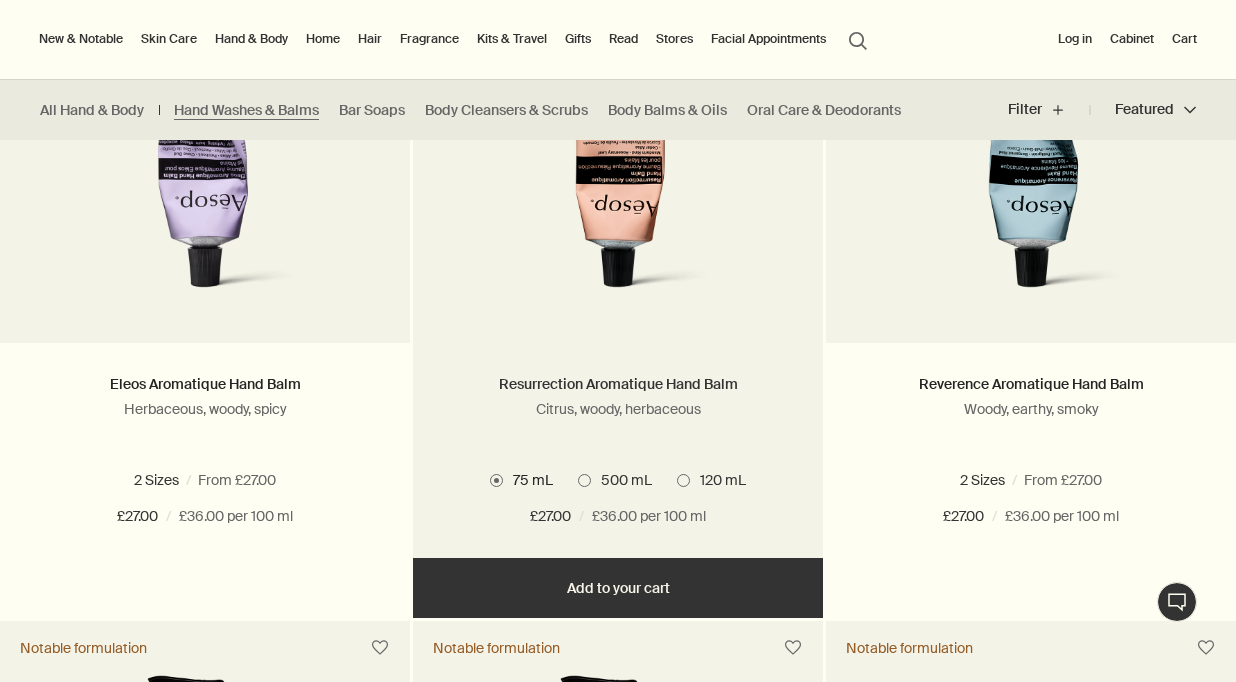 click on "Resurrection Aromatique Hand Balm" at bounding box center [618, 384] 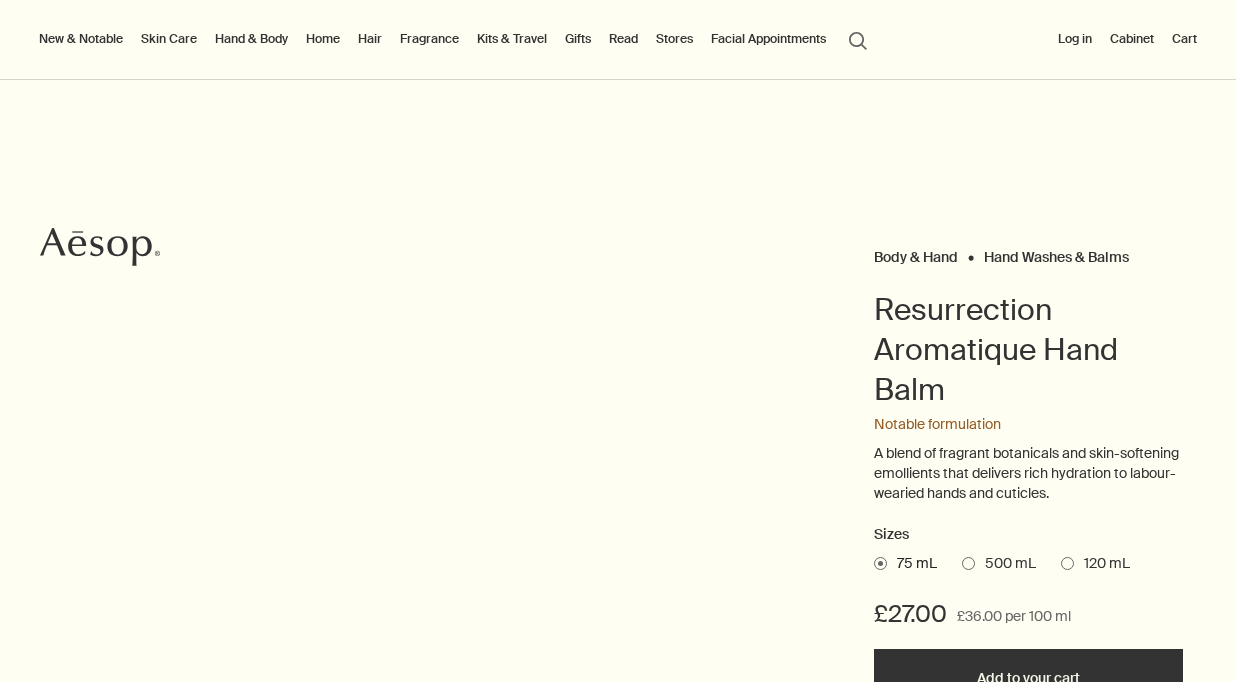 scroll, scrollTop: 0, scrollLeft: 0, axis: both 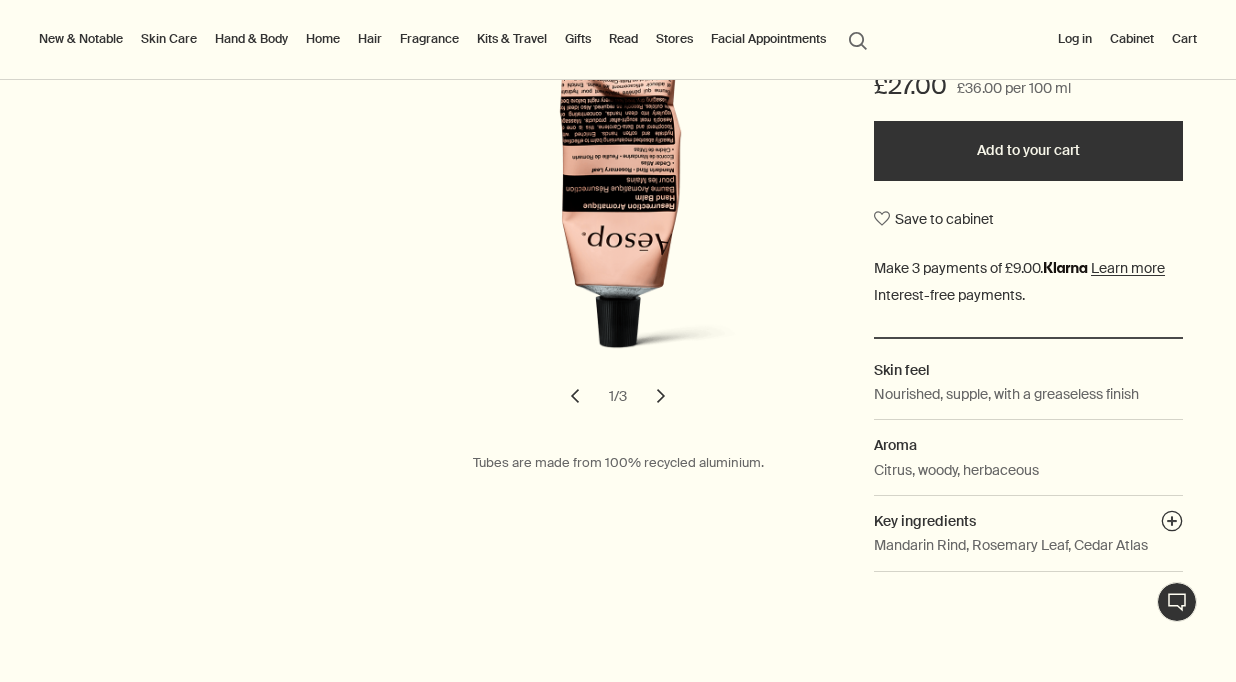 click on "Skin feel" at bounding box center (1028, 370) 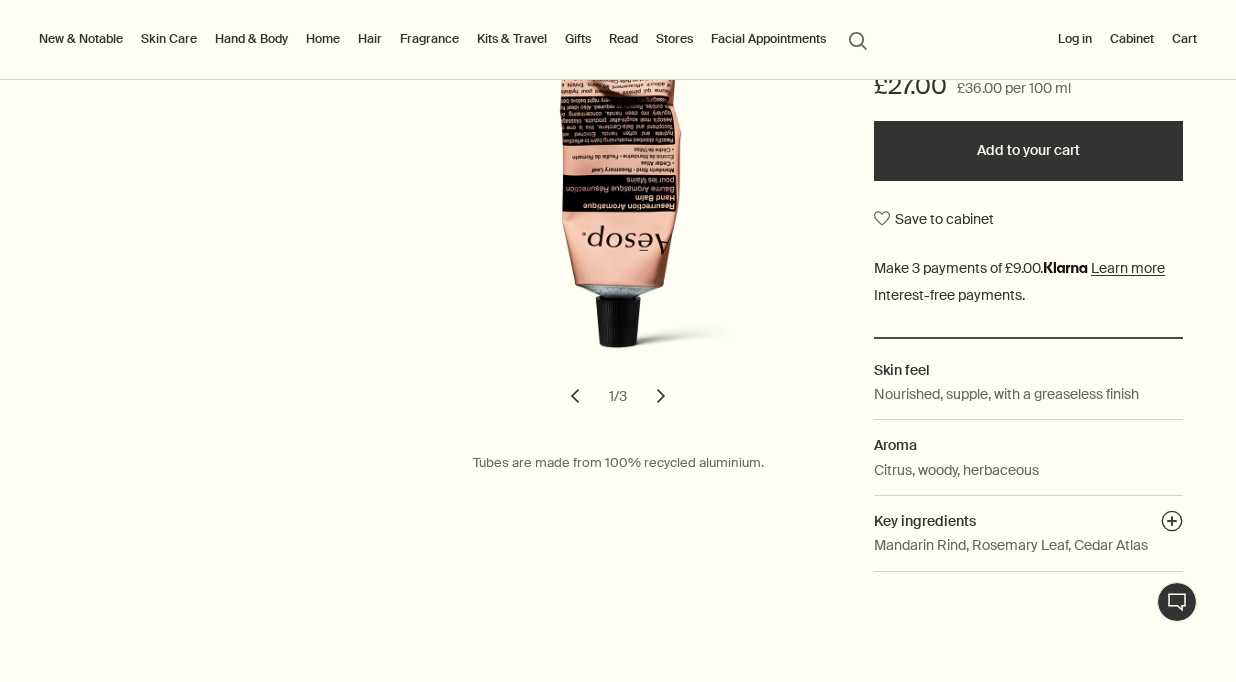 click on "Citrus, woody, herbaceous" at bounding box center [1006, 394] 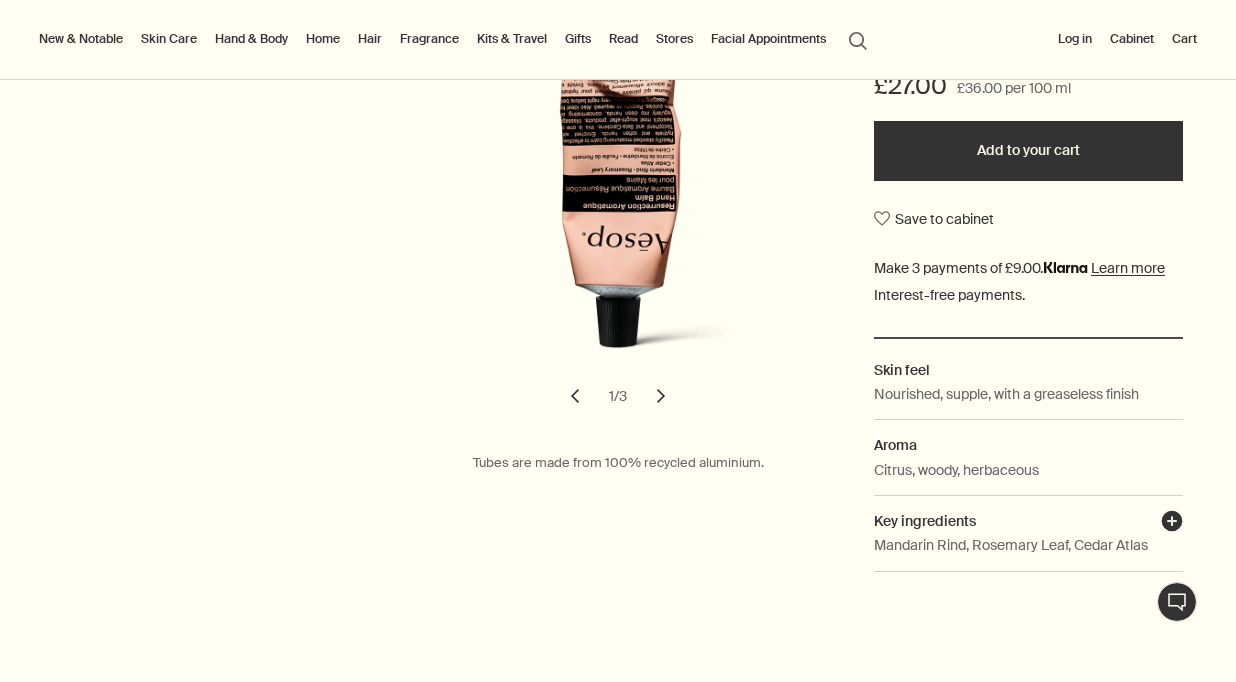 click on "plusAndCloseWithCircle" at bounding box center (1172, 524) 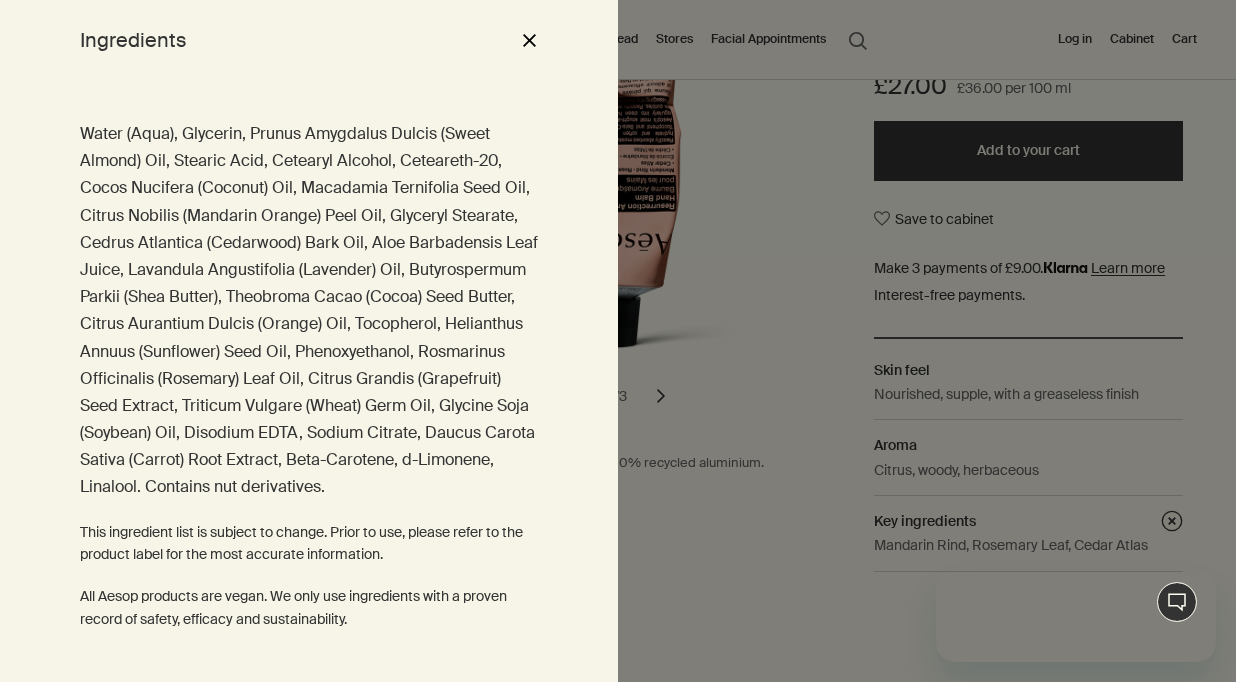scroll, scrollTop: 0, scrollLeft: 0, axis: both 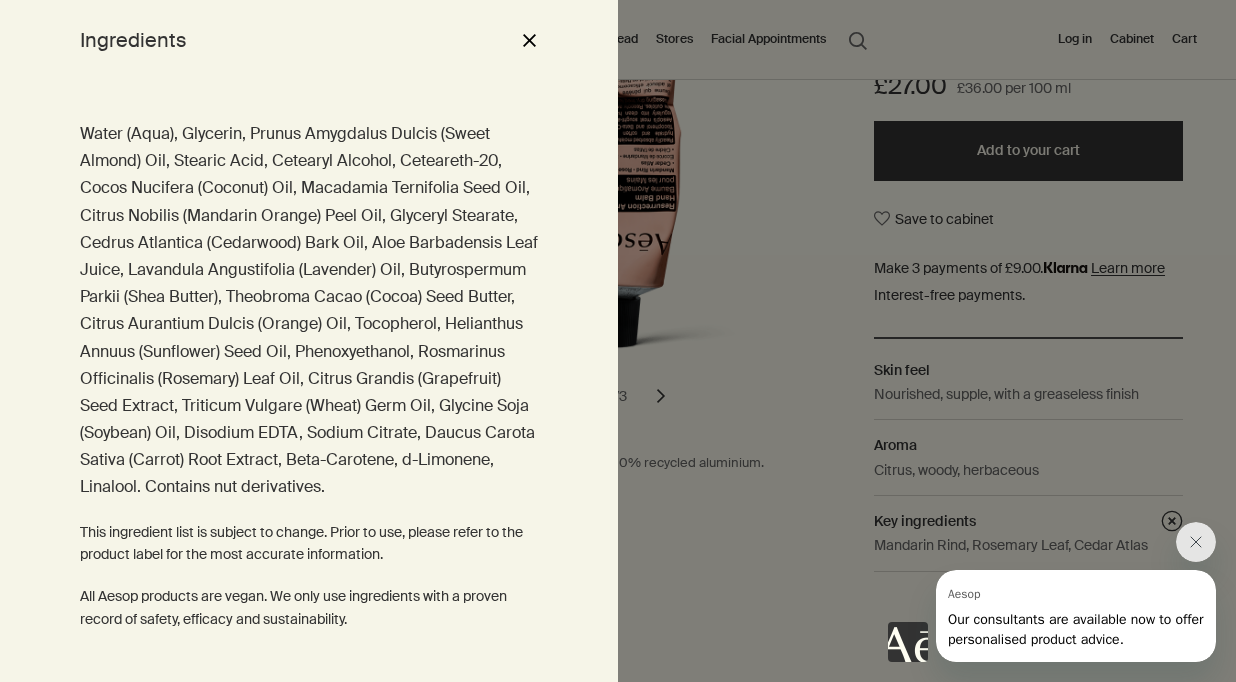 click on "close" at bounding box center [519, 40] 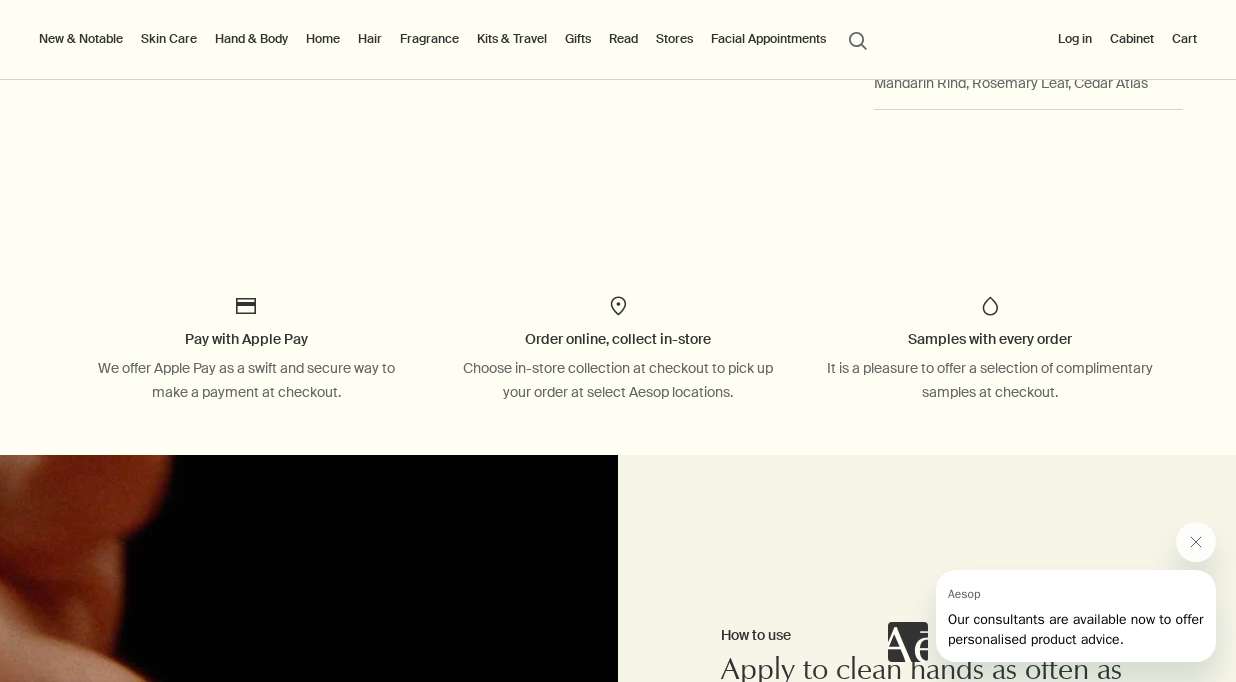 scroll, scrollTop: 1472, scrollLeft: 0, axis: vertical 